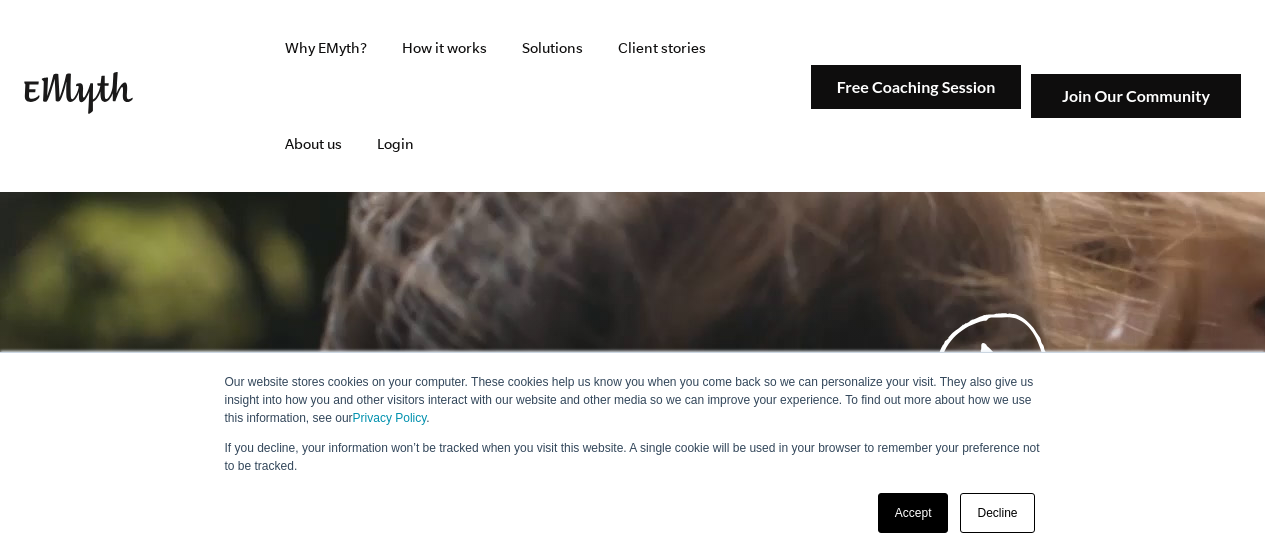 scroll, scrollTop: 0, scrollLeft: 0, axis: both 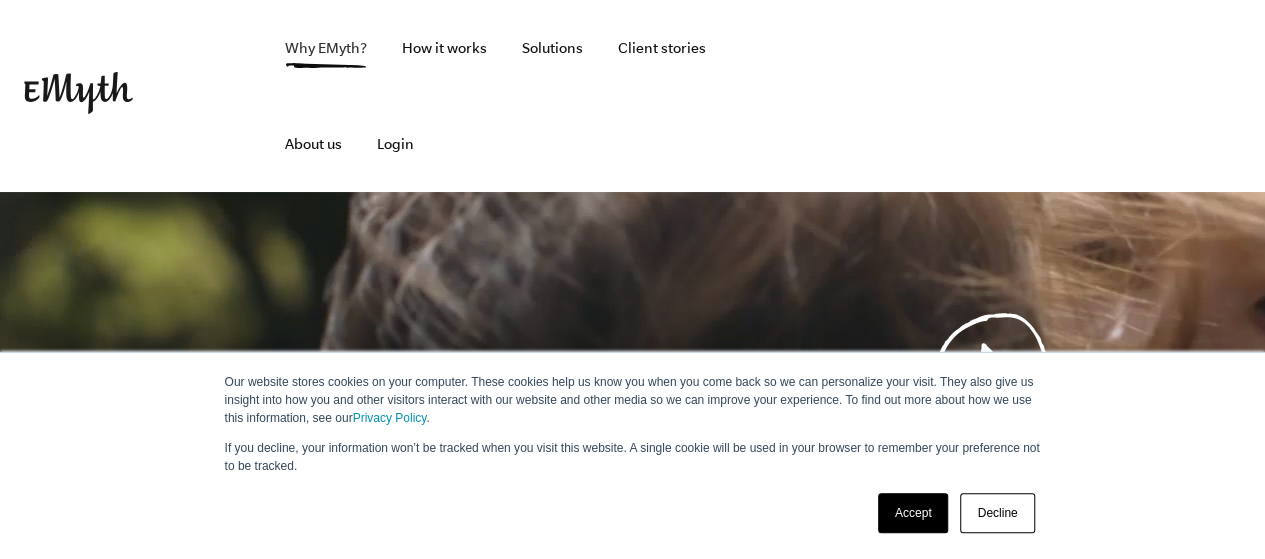click on "Why EMyth?" at bounding box center (326, 48) 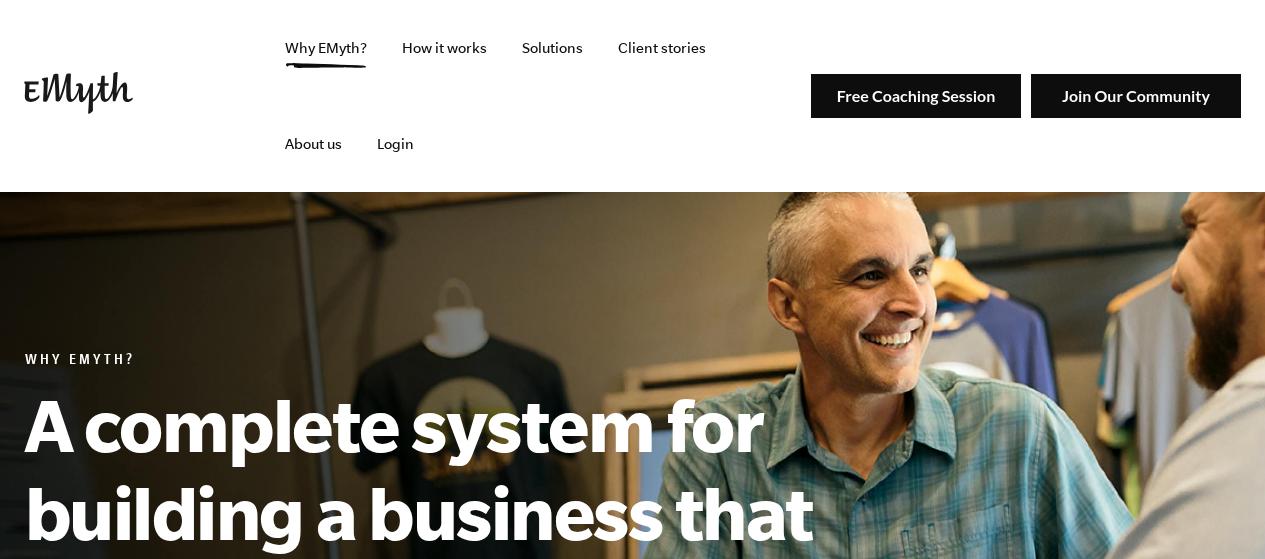 scroll, scrollTop: 0, scrollLeft: 0, axis: both 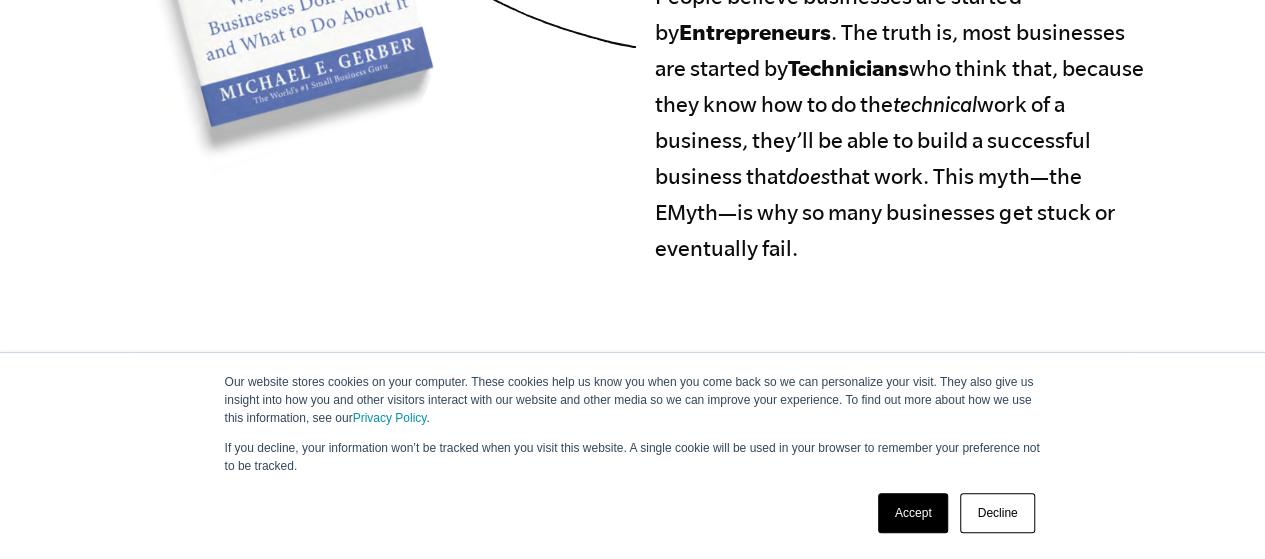 click on "Accept" at bounding box center [913, 513] 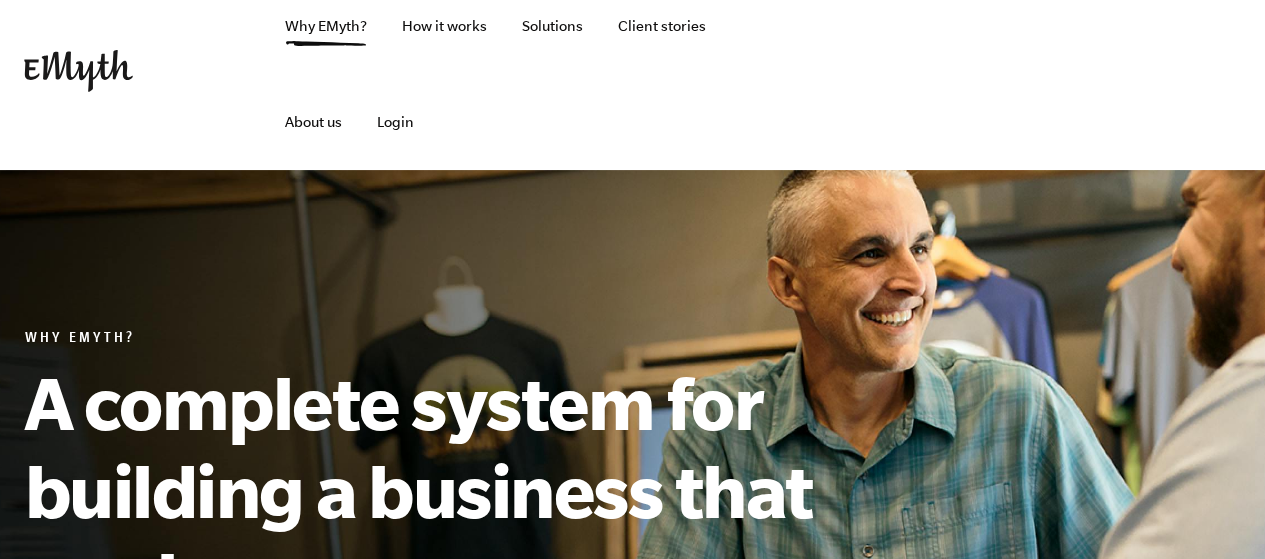 scroll, scrollTop: 0, scrollLeft: 0, axis: both 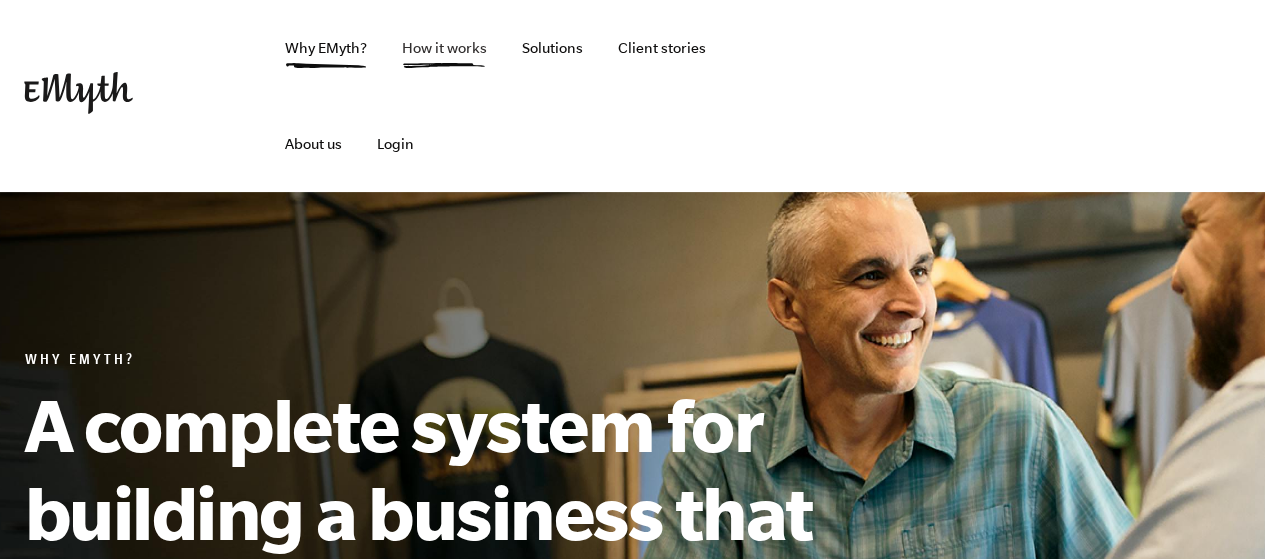 click on "How it works" at bounding box center [444, 48] 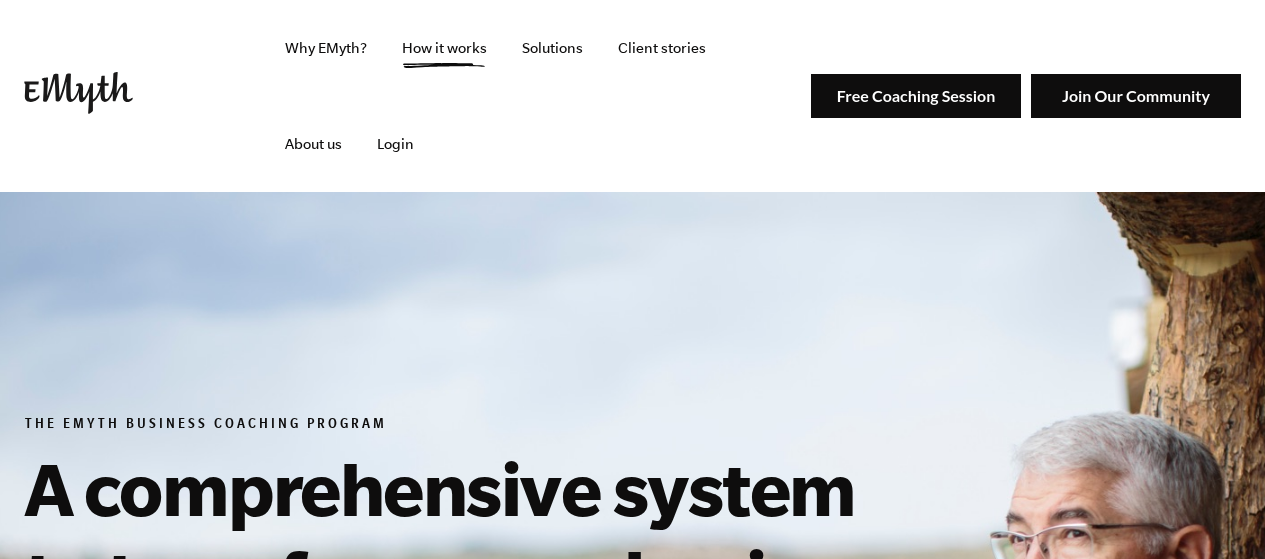 scroll, scrollTop: 0, scrollLeft: 0, axis: both 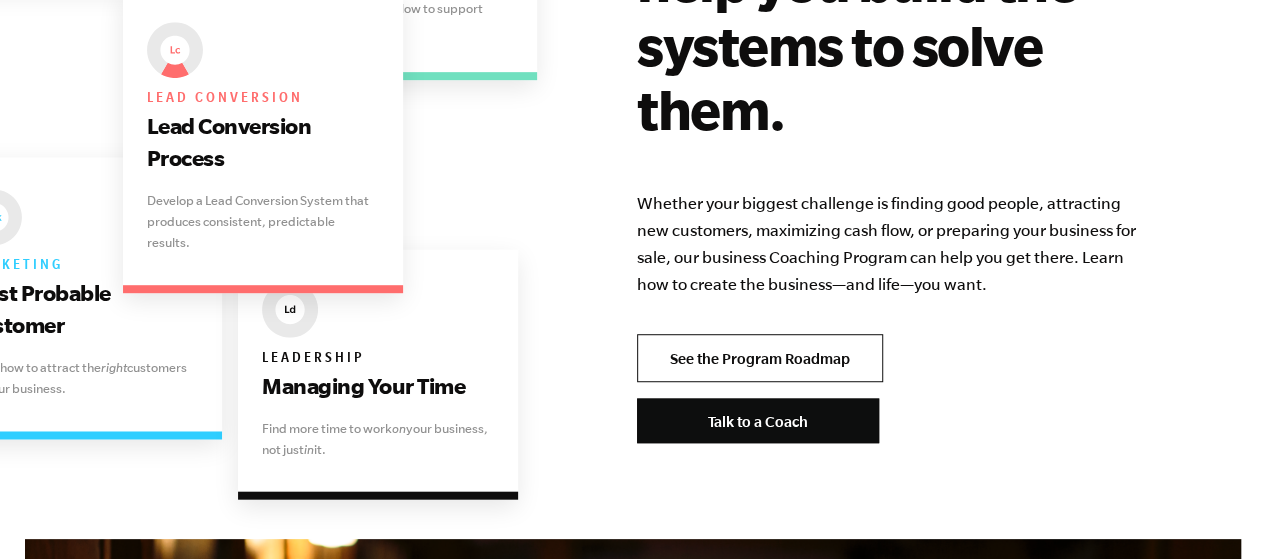 click on "See the Program Roadmap" at bounding box center (760, 358) 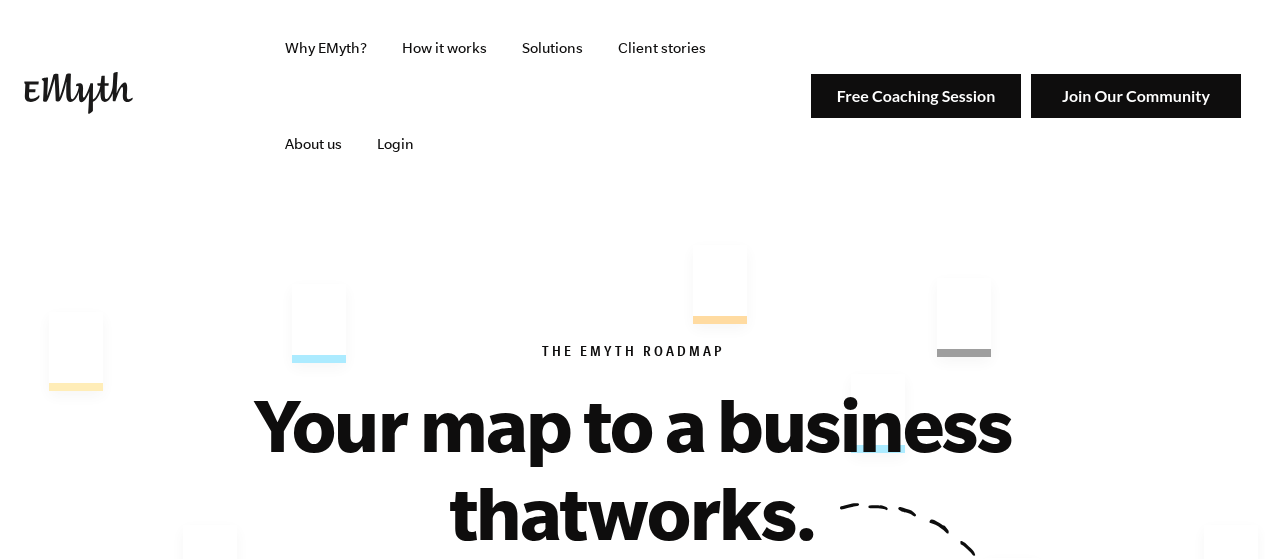 scroll, scrollTop: 0, scrollLeft: 0, axis: both 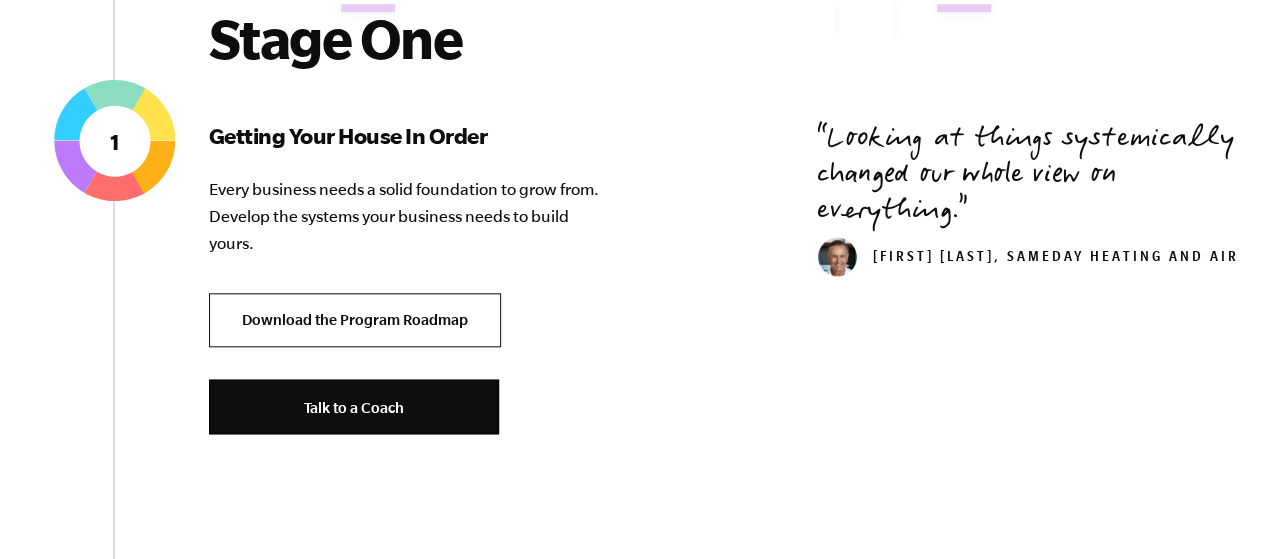 click on "Download the Program Roadmap" at bounding box center [355, 320] 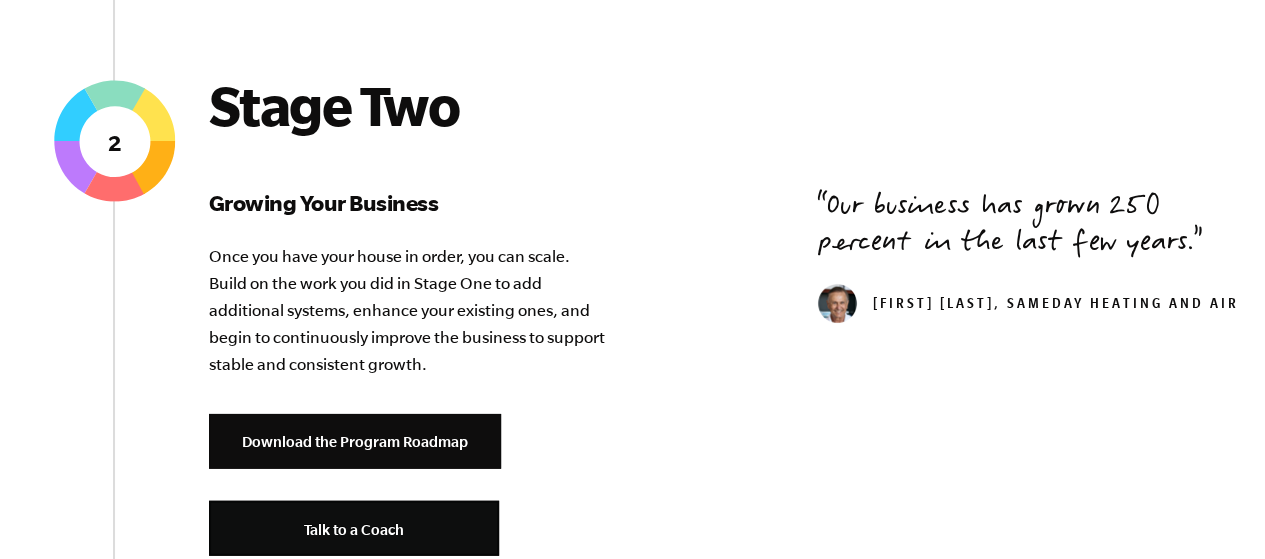 scroll, scrollTop: 2400, scrollLeft: 0, axis: vertical 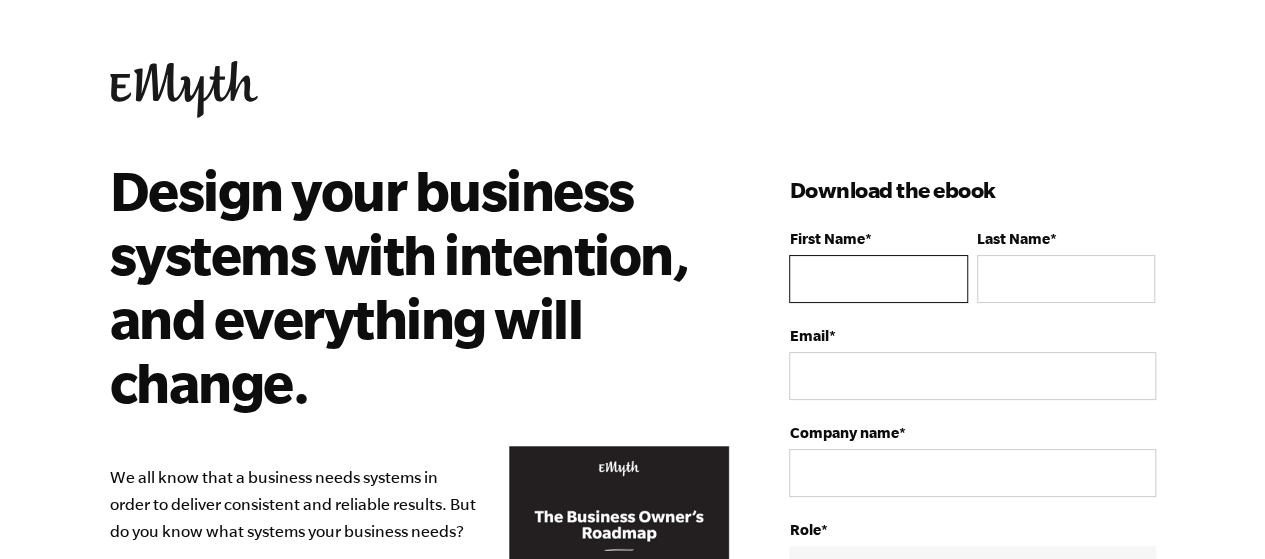 click on "First Name *" at bounding box center [878, 279] 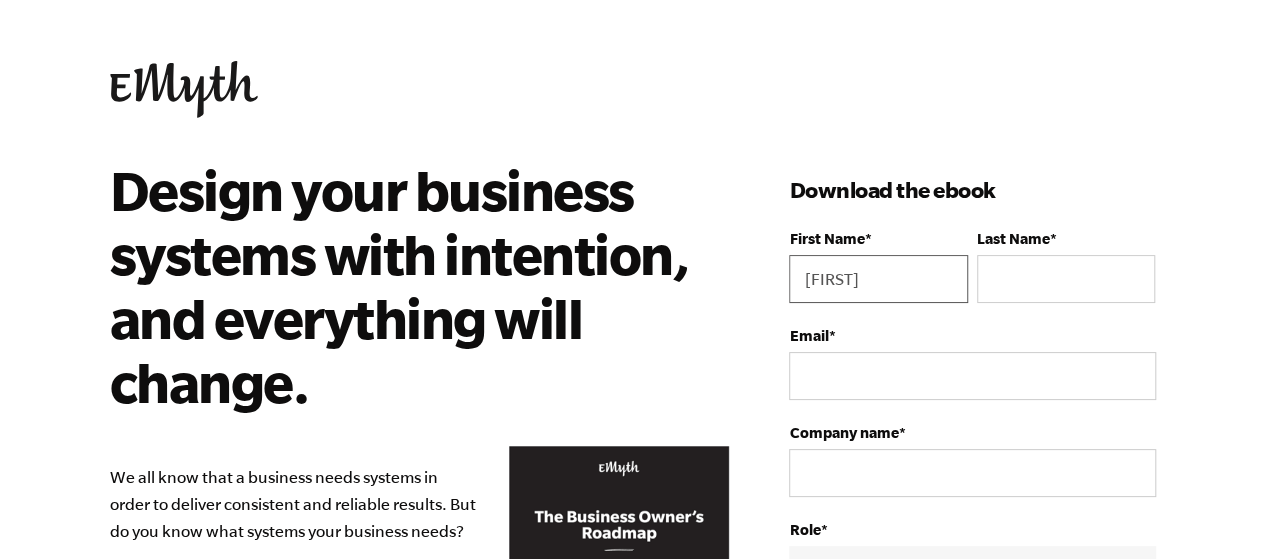 type on "[FIRST]" 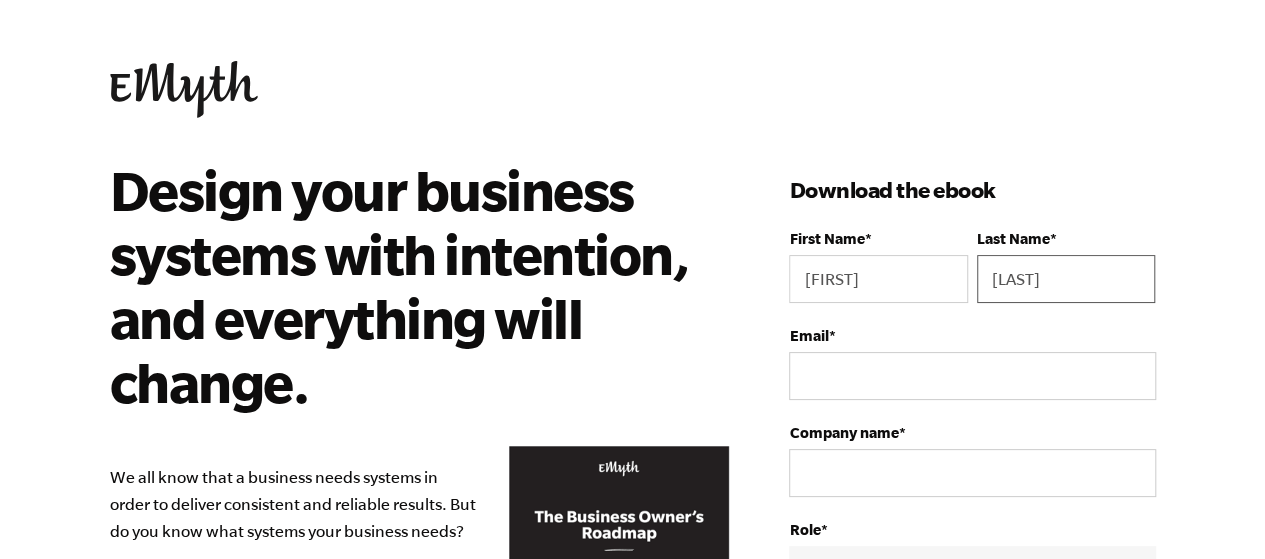 type on "[LAST]" 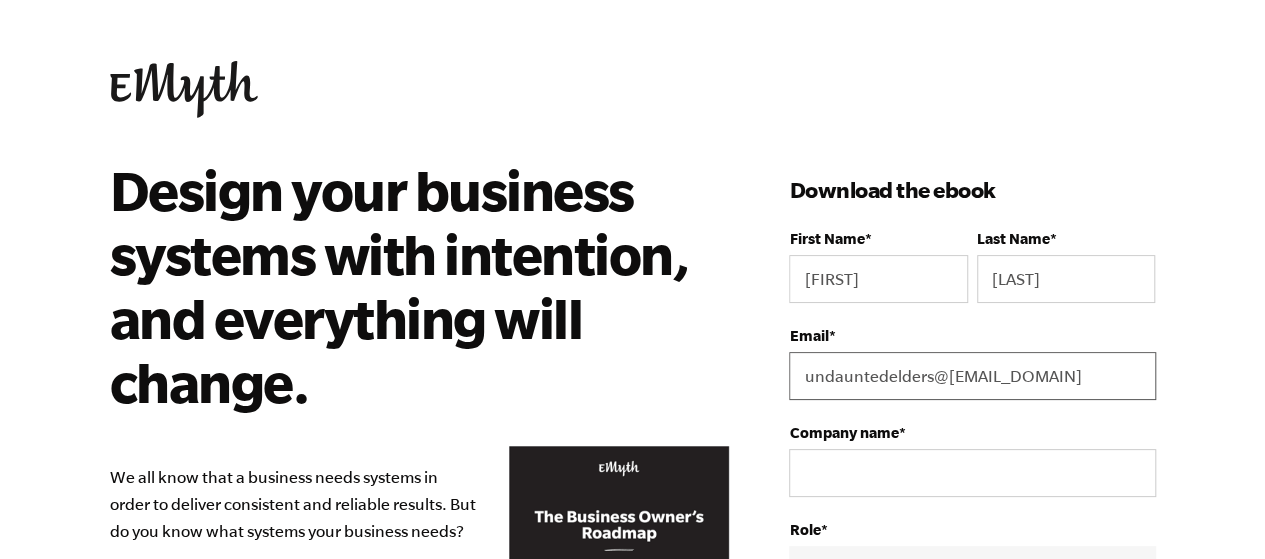 type on "undauntedelders@[EMAIL_DOMAIN]" 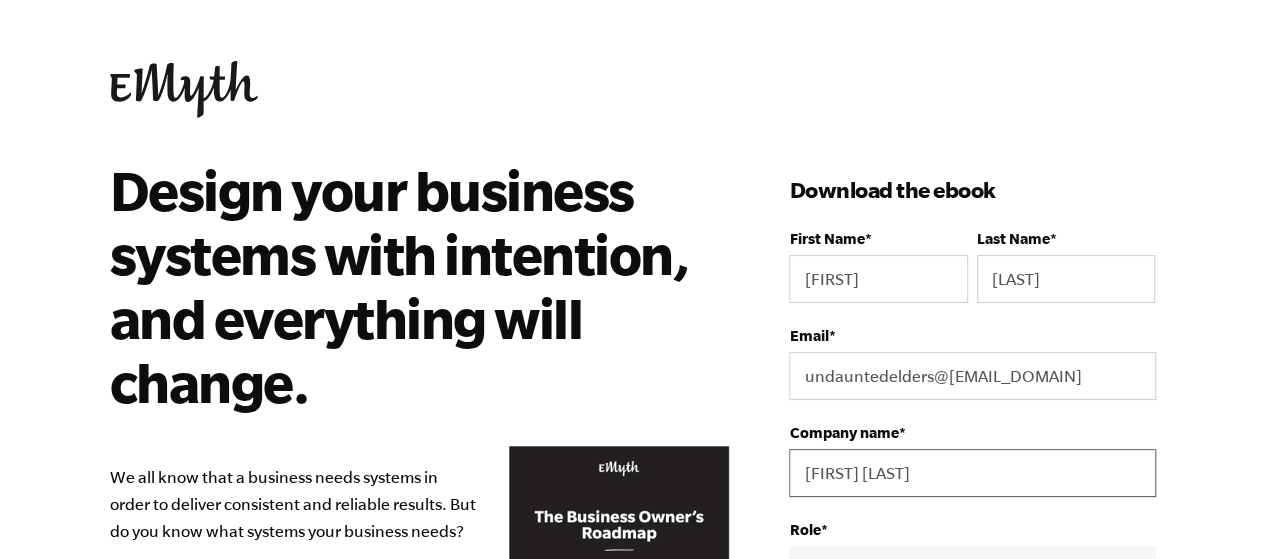 type on "[FIRST] [LAST]" 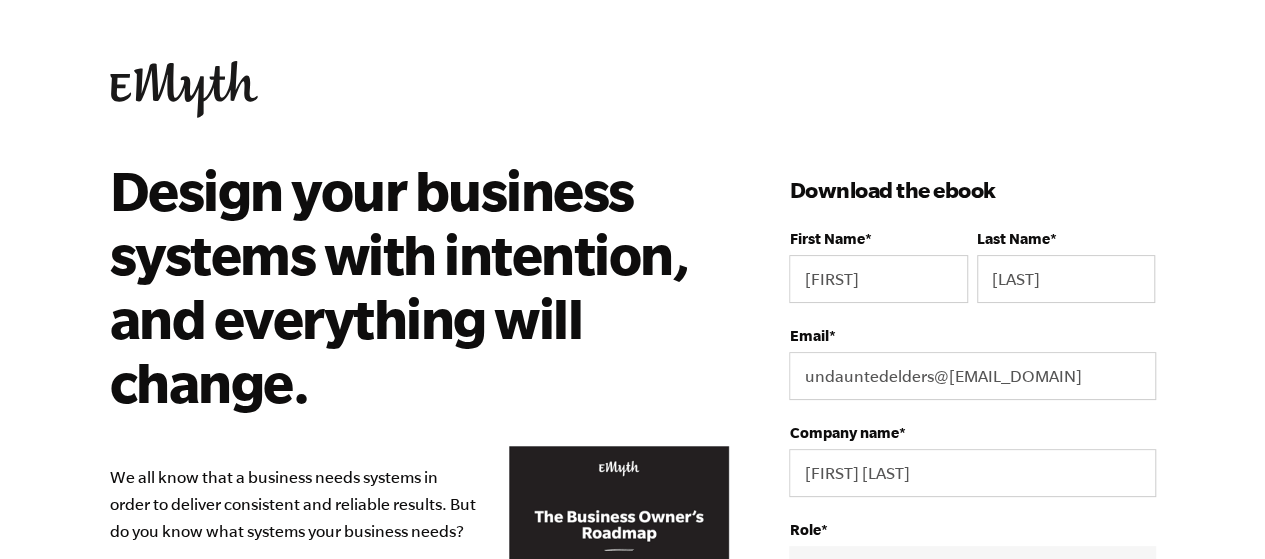 scroll, scrollTop: 30, scrollLeft: 0, axis: vertical 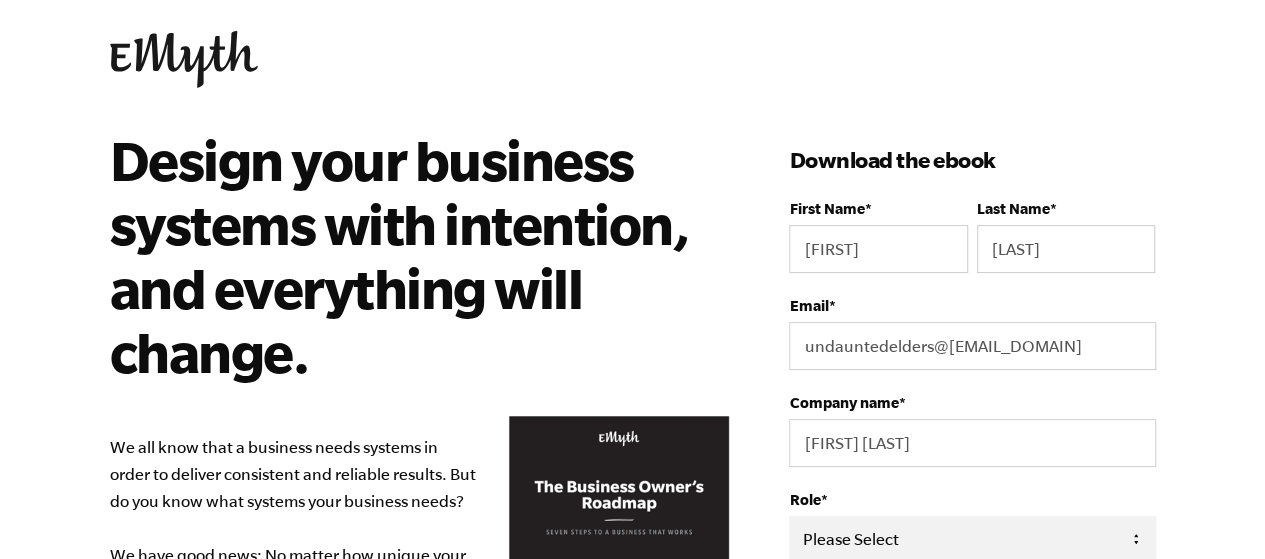 click on "Please Select Owner Partner / Co-Owner Executive Employee / Other" at bounding box center (972, 538) 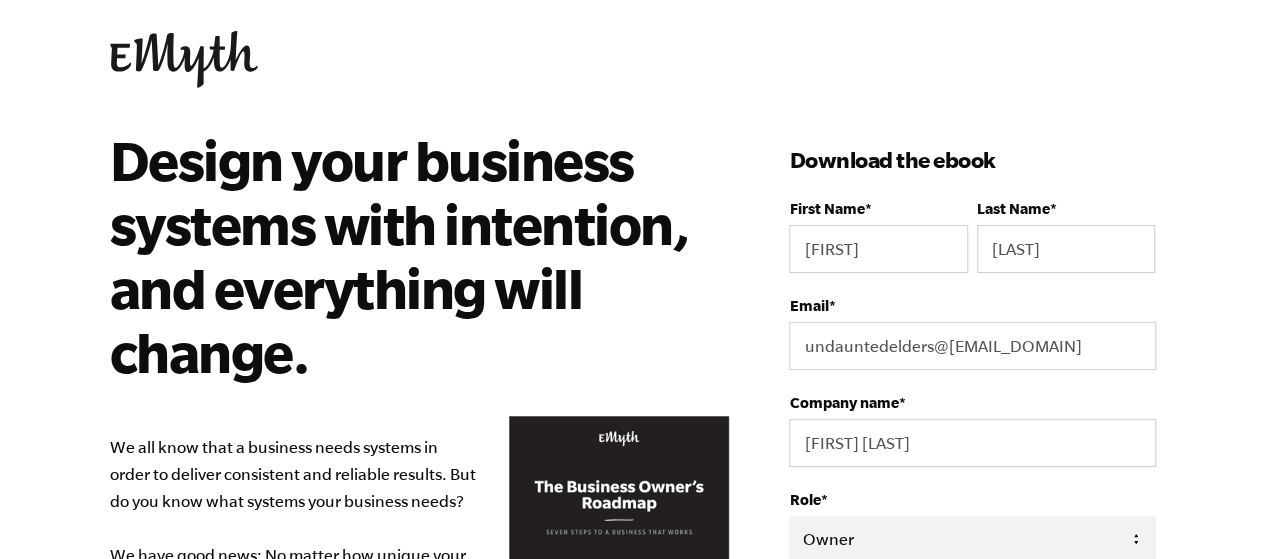 click on "Please Select Owner Partner / Co-Owner Executive Employee / Other" at bounding box center (972, 538) 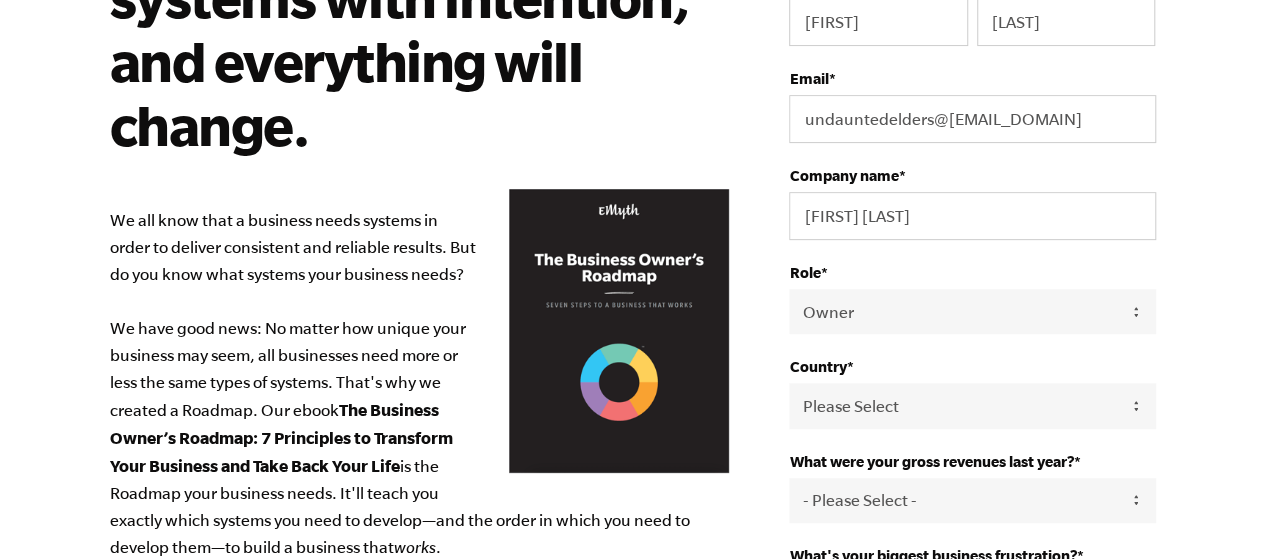 scroll, scrollTop: 330, scrollLeft: 0, axis: vertical 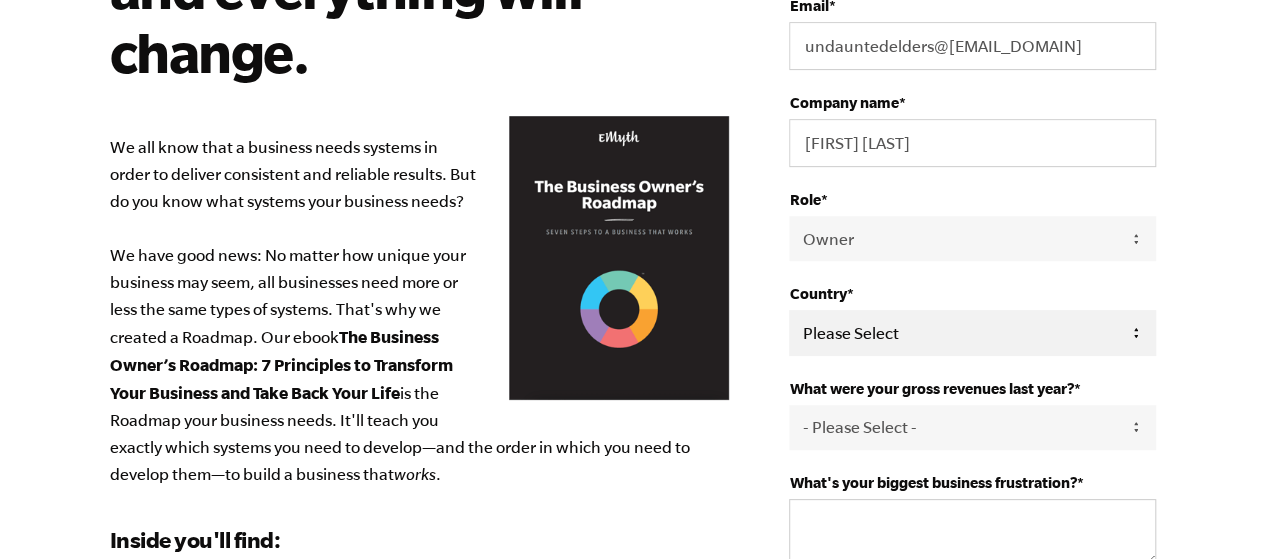 click on "Please Select United States Afghanistan Åland Islands Albania Algeria American Samoa Andorra Angola Anguilla Antarctica Antigua and Barbuda Argentina Armenia Aruba Asia/Pacific Region Australia Austria Azerbaijan Bahamas Bahrain Bangladesh Barbados Belarus Belgium Belize Benin Bermuda Bhutan Bolivia Bosnia and Herzegovina Botswana Bouvet Island Brazil British Indian Ocean Territory British Virgin Islands Brunei Bulgaria Burkina Faso Burundi Cambodia Cameroon Canada Cape Verde Caribbean Netherlands Cayman Islands Central African Republic Chad Chile China Christmas Island Cocos (Keeling) Islands Colombia Comoros Congo Cook Islands Costa Rica Cote d'Ivoire Croatia Cuba Curaçao Cyprus Czech Republic Democratic Republic of the Congo Denmark Djibouti Dominica Dominican Republic East Timor Ecuador Egypt El Salvador Equatorial Guinea Eritrea Estonia Ethiopia Europe Falkland Islands Faroe Islands Fiji Finland France French Guiana French Polynesia French Southern and Antarctic Lands Gabon Gambia Georgia Germany Ghana" at bounding box center [972, 332] 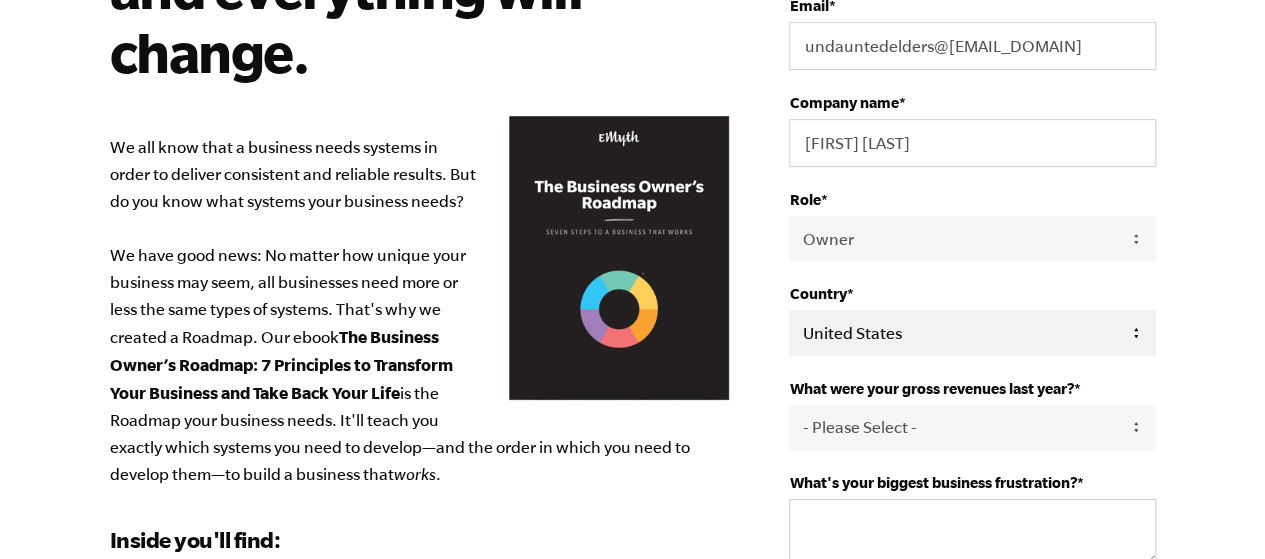 click on "Please Select United States Afghanistan Åland Islands Albania Algeria American Samoa Andorra Angola Anguilla Antarctica Antigua and Barbuda Argentina Armenia Aruba Asia/Pacific Region Australia Austria Azerbaijan Bahamas Bahrain Bangladesh Barbados Belarus Belgium Belize Benin Bermuda Bhutan Bolivia Bosnia and Herzegovina Botswana Bouvet Island Brazil British Indian Ocean Territory British Virgin Islands Brunei Bulgaria Burkina Faso Burundi Cambodia Cameroon Canada Cape Verde Caribbean Netherlands Cayman Islands Central African Republic Chad Chile China Christmas Island Cocos (Keeling) Islands Colombia Comoros Congo Cook Islands Costa Rica Cote d'Ivoire Croatia Cuba Curaçao Cyprus Czech Republic Democratic Republic of the Congo Denmark Djibouti Dominica Dominican Republic East Timor Ecuador Egypt El Salvador Equatorial Guinea Eritrea Estonia Ethiopia Europe Falkland Islands Faroe Islands Fiji Finland France French Guiana French Polynesia French Southern and Antarctic Lands Gabon Gambia Georgia Germany Ghana" at bounding box center [972, 332] 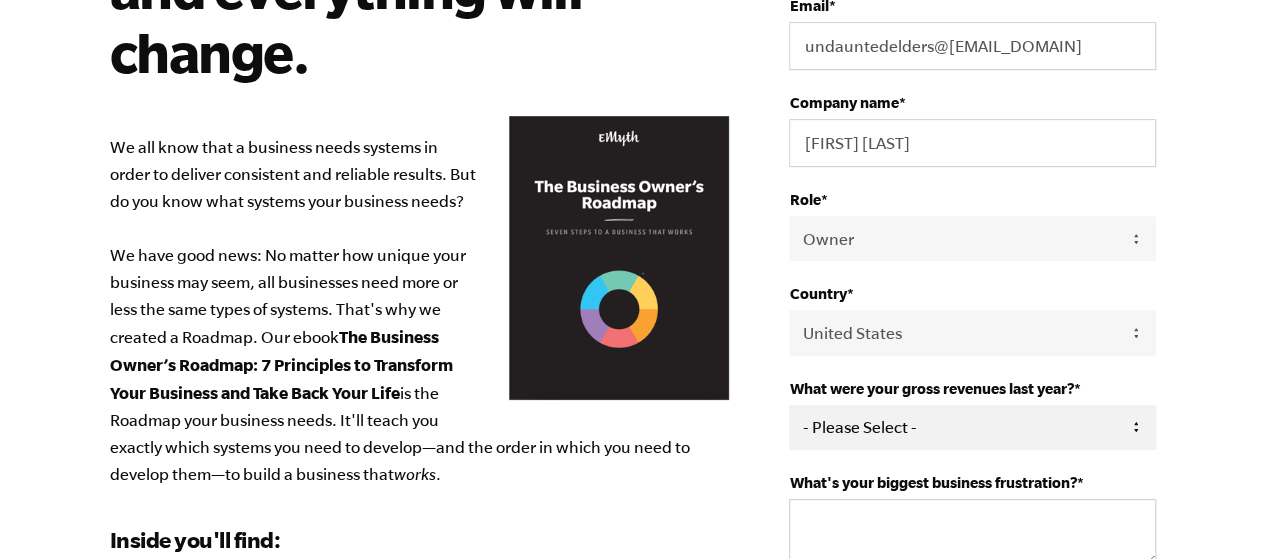click on "- Please Select - 0-75K 76-150K 151-275K 276-500K 501-750K 751-1M 1-2.5M 2.5-5M 5-10M 10M+" at bounding box center [972, 427] 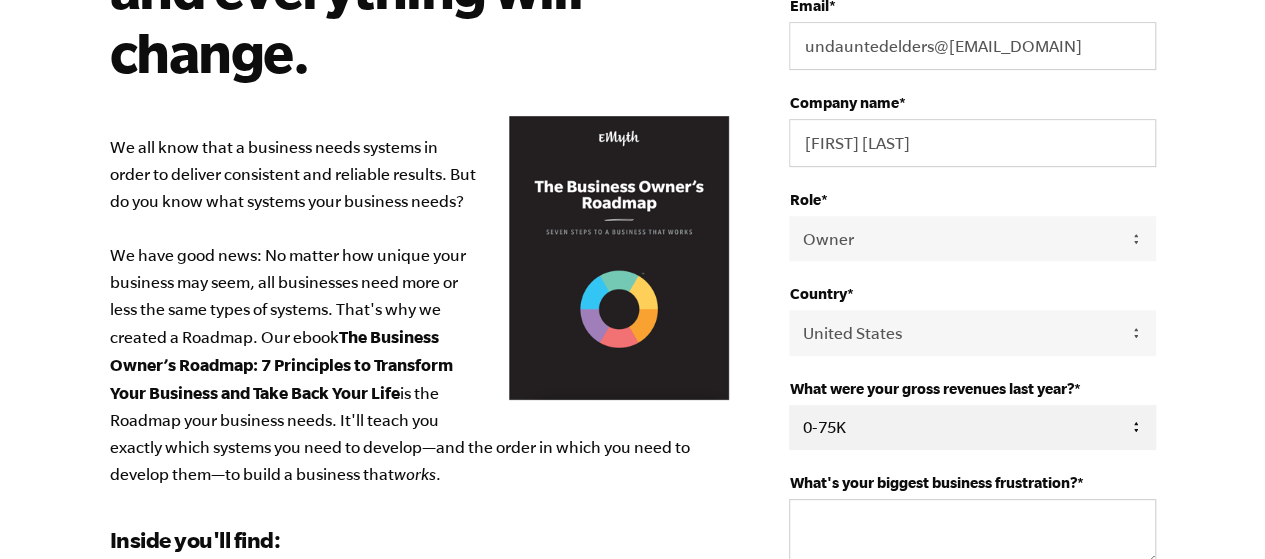 click on "- Please Select - 0-75K 76-150K 151-275K 276-500K 501-750K 751-1M 1-2.5M 2.5-5M 5-10M 10M+" at bounding box center (972, 427) 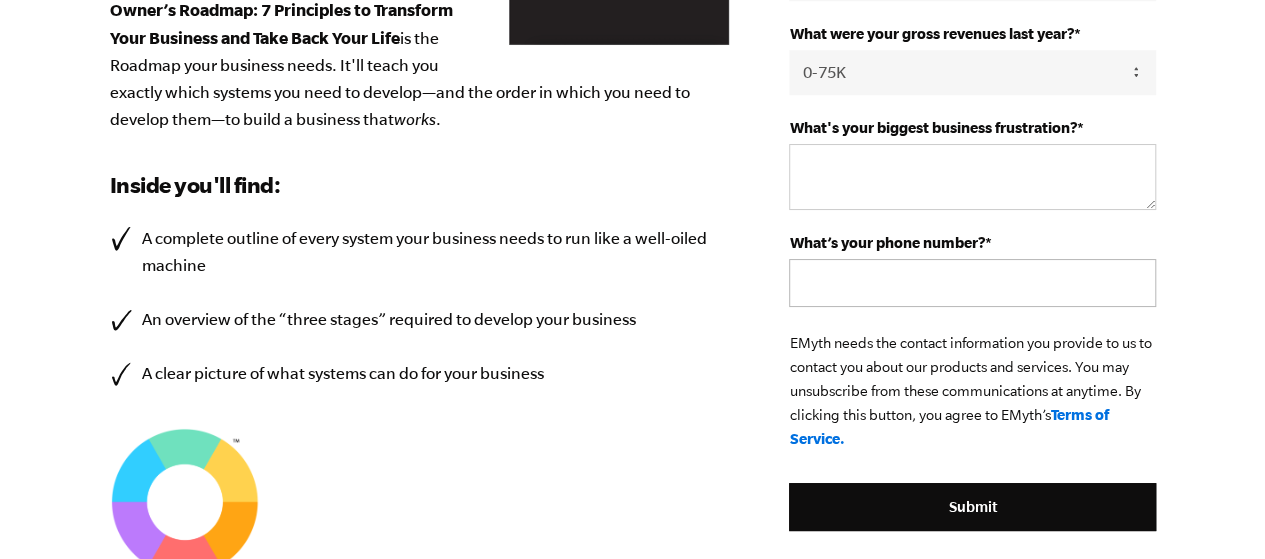 scroll, scrollTop: 630, scrollLeft: 0, axis: vertical 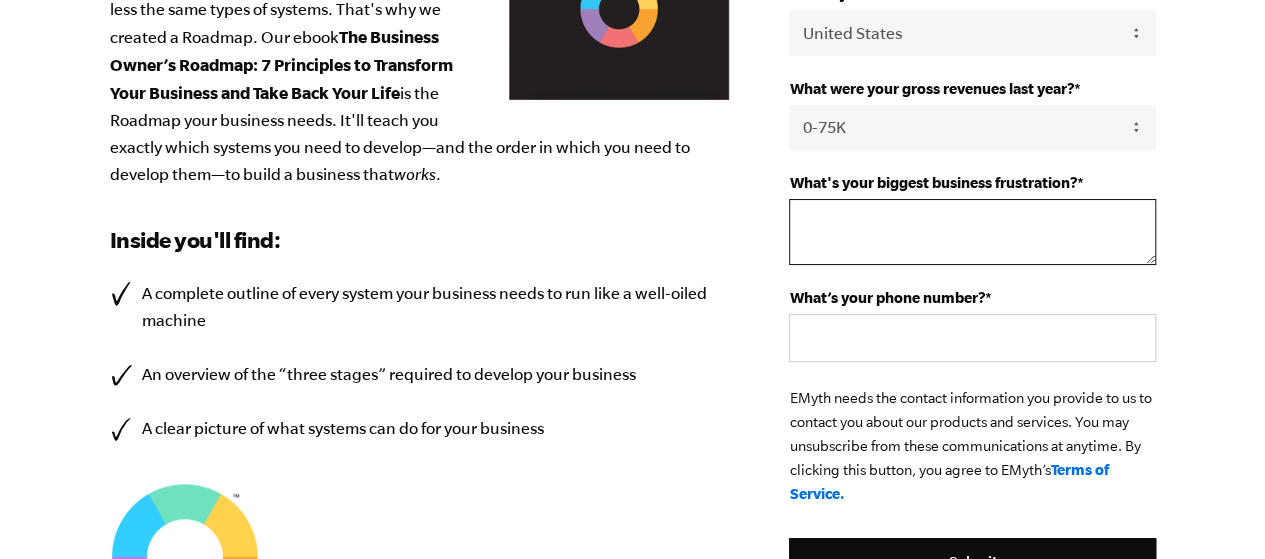 click on "What's your biggest business frustration? *" at bounding box center [972, 232] 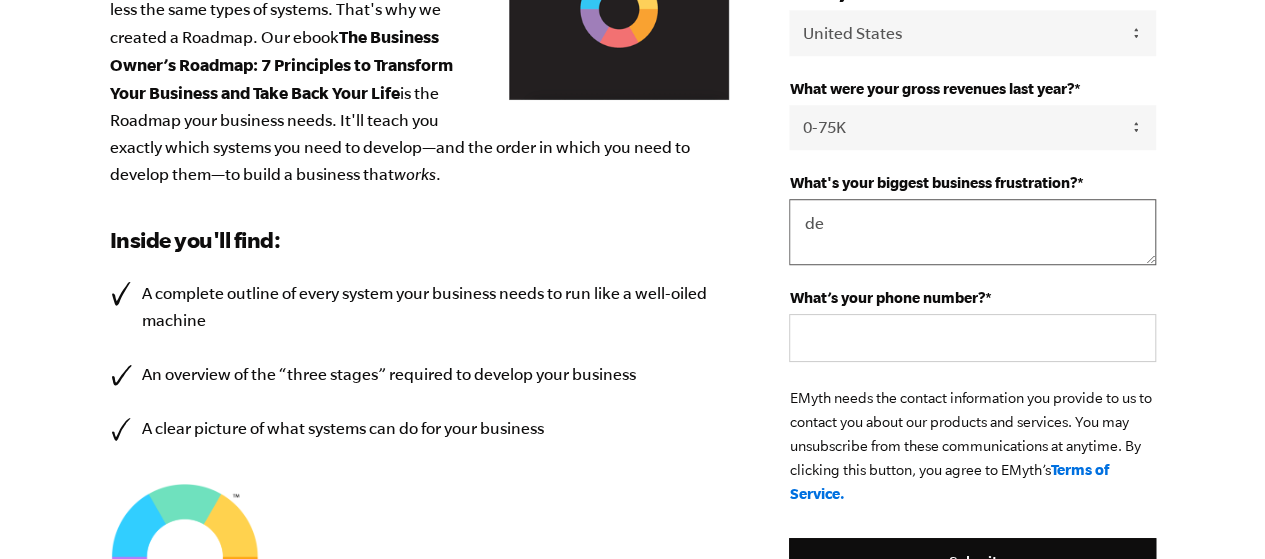type on "d" 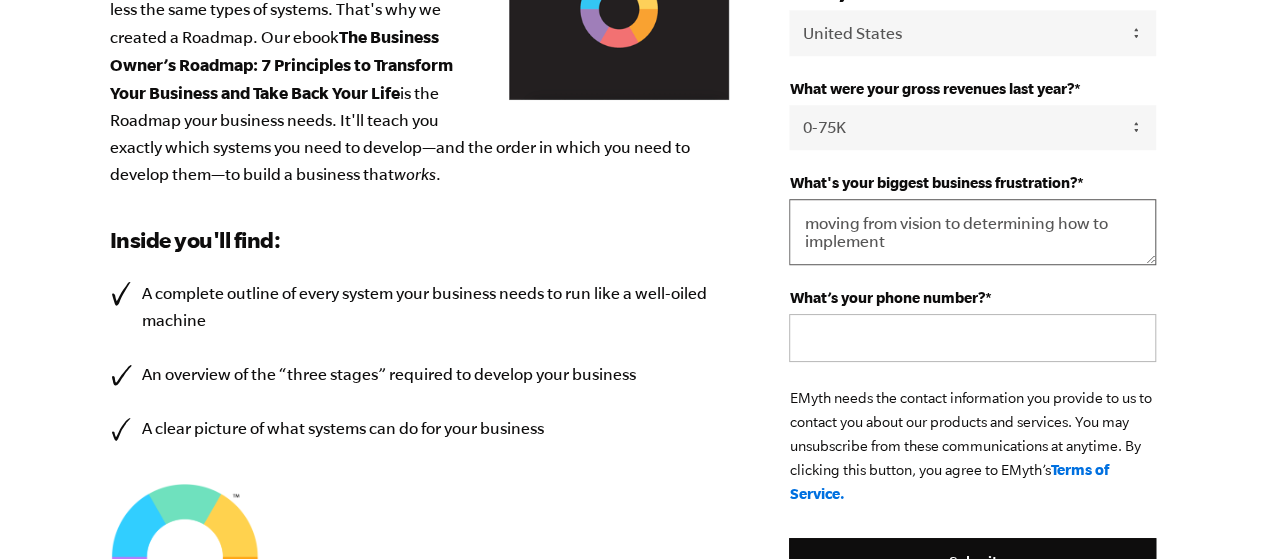 type on "moving from vision to determining how to implement" 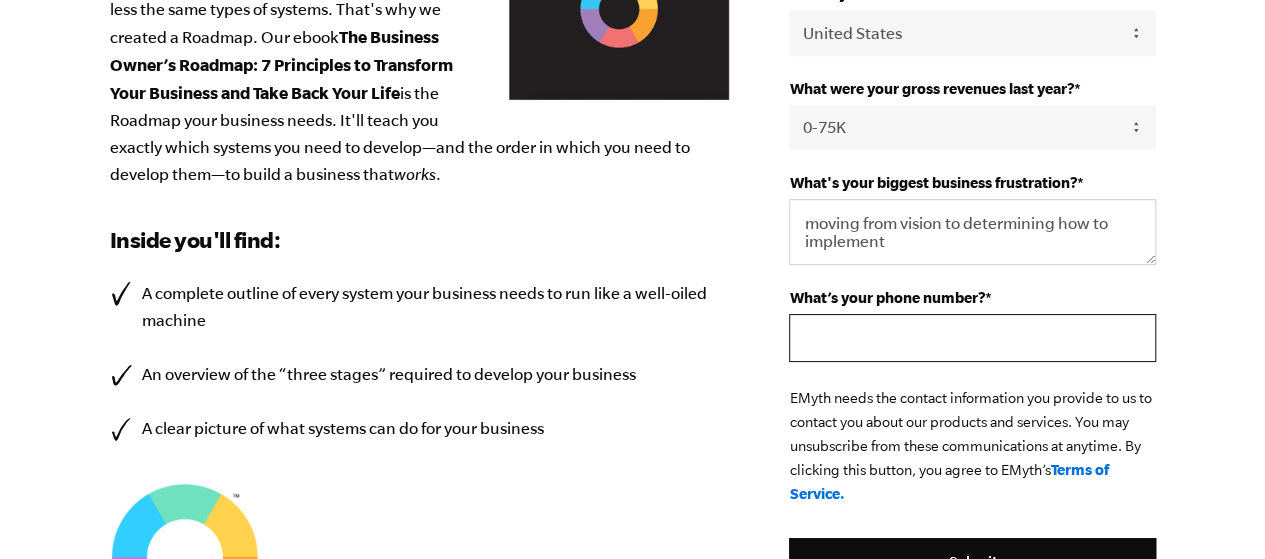 click on "What’s your phone number? *" at bounding box center [972, 338] 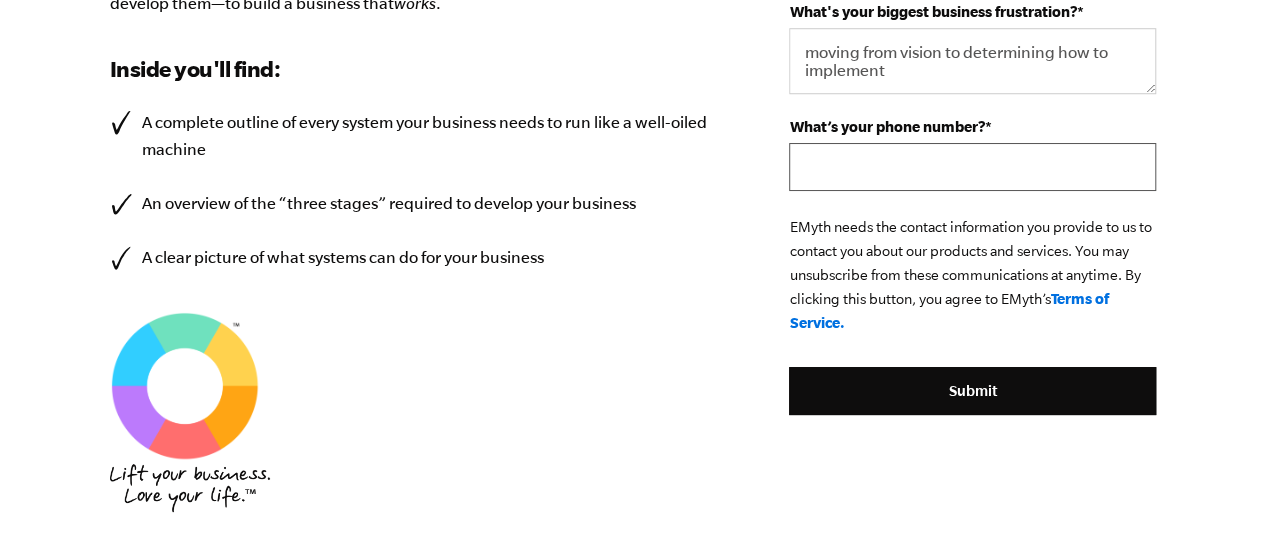 scroll, scrollTop: 830, scrollLeft: 0, axis: vertical 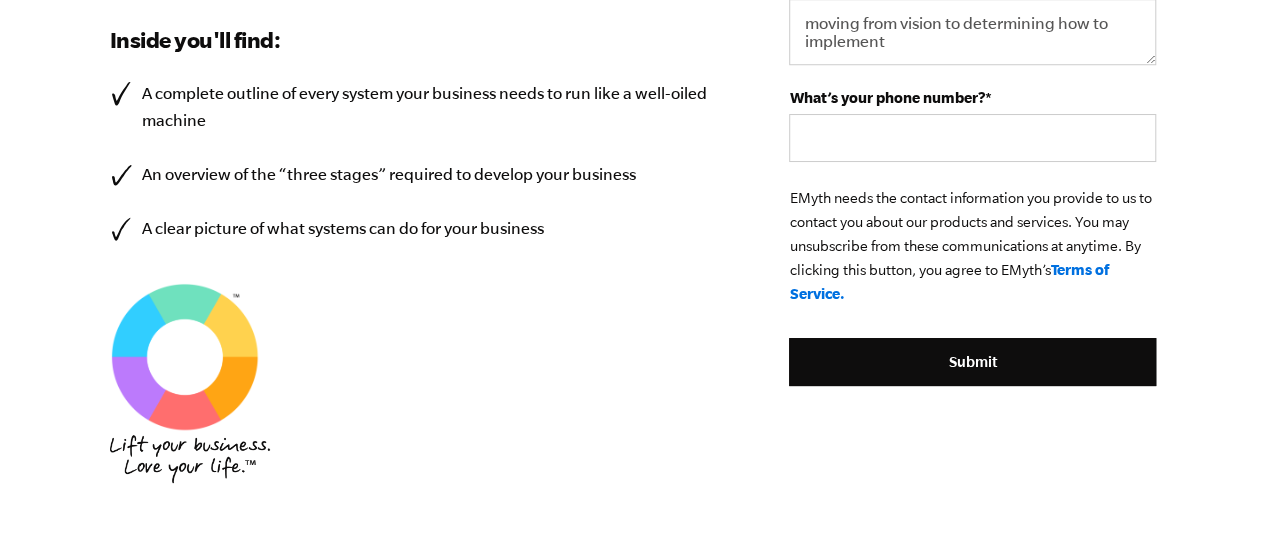 click on "Design your business systems with intention, and everything will change.
We all know that a business needs systems in order to deliver consistent and reliable results. But do you know what systems your business needs?
We have good news: No matter how unique your business may seem, all businesses need more or less the same types of systems. That's why we created a Roadmap. Our ebook  The Business Owner’s Roadmap: 7 Principles to Transform Your Business and Take Back Your Life  is the Roadmap your business needs. It'll teach you exactly which systems you need to develop—and the order in which you need to develop them—to build a business that  works .
Inside you'll find:
A complete outline of every system your business needs to run like a well-oiled machine
An overview of the “three stages” required to develop your business
A clear picture of what systems can do for your business
Download the ebook
[FIRST_NAME] * *" at bounding box center [632, -551] 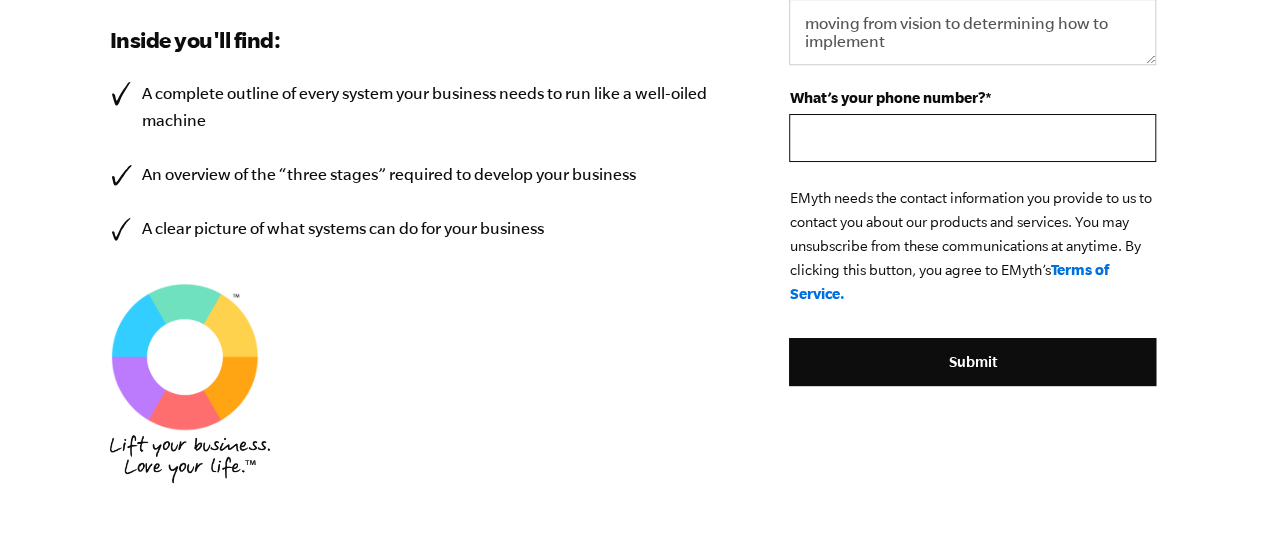 click on "What’s your phone number? *" at bounding box center [972, 138] 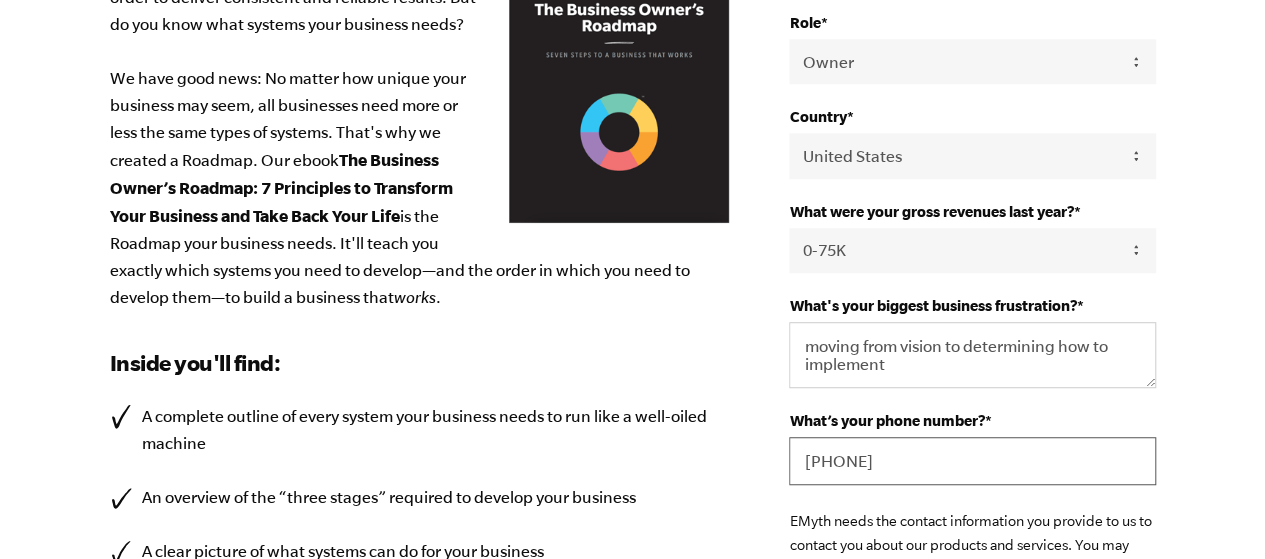 scroll, scrollTop: 530, scrollLeft: 0, axis: vertical 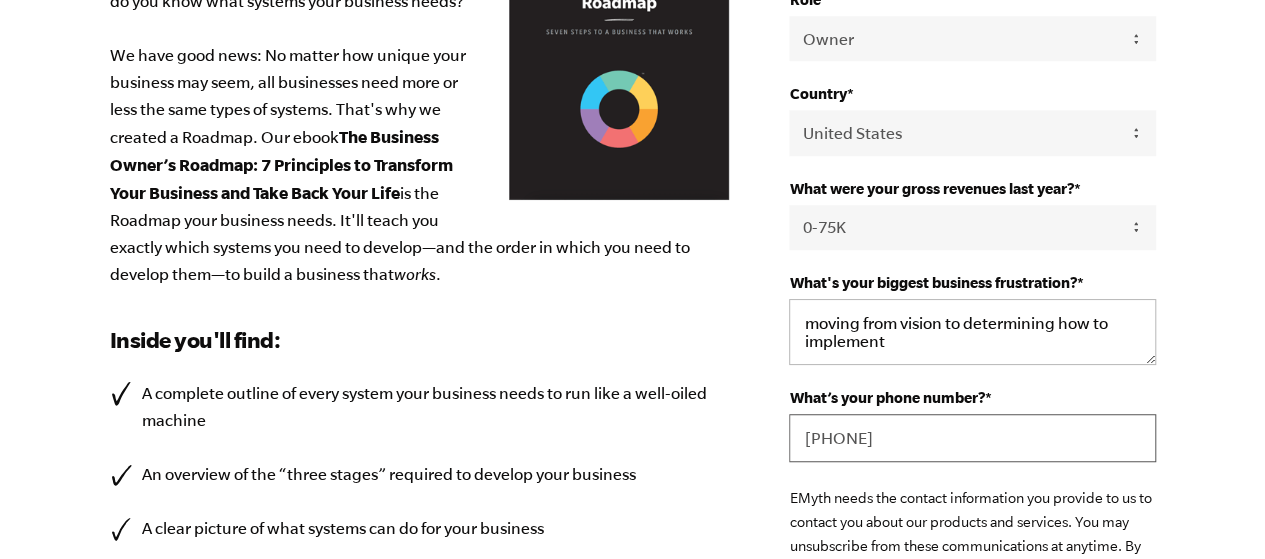 type on "[PHONE]" 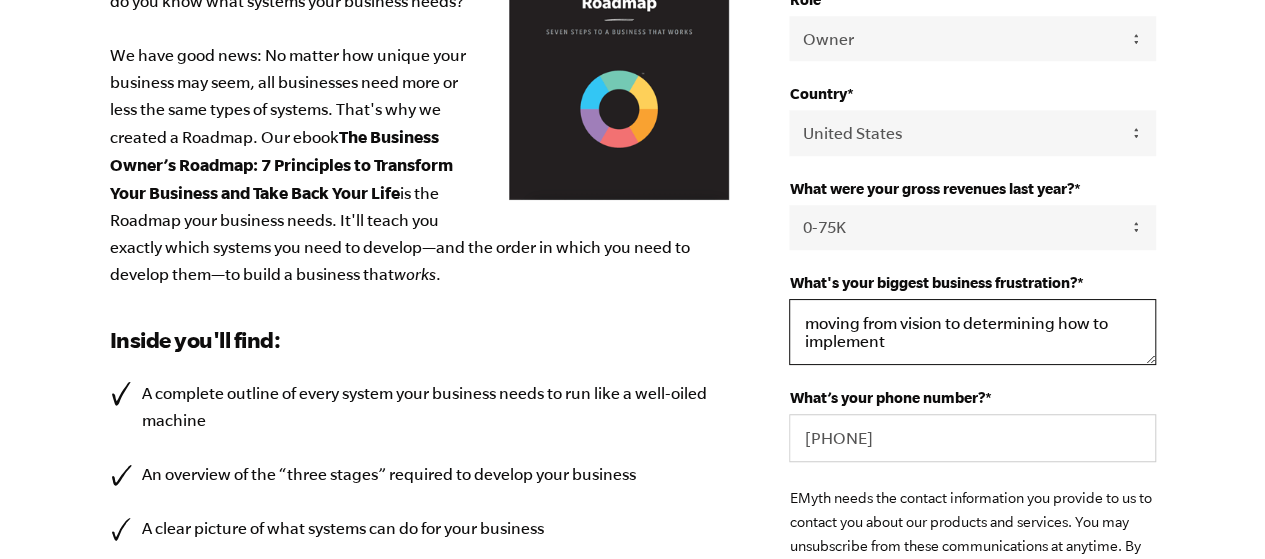 click on "moving from vision to determining how to implement" at bounding box center [972, 332] 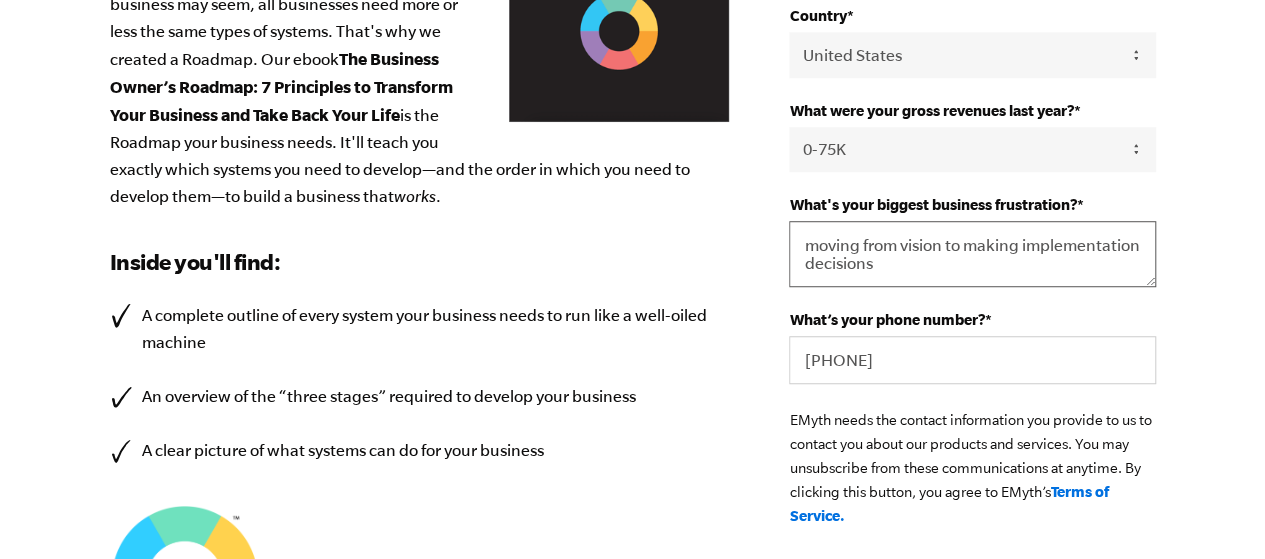 scroll, scrollTop: 730, scrollLeft: 0, axis: vertical 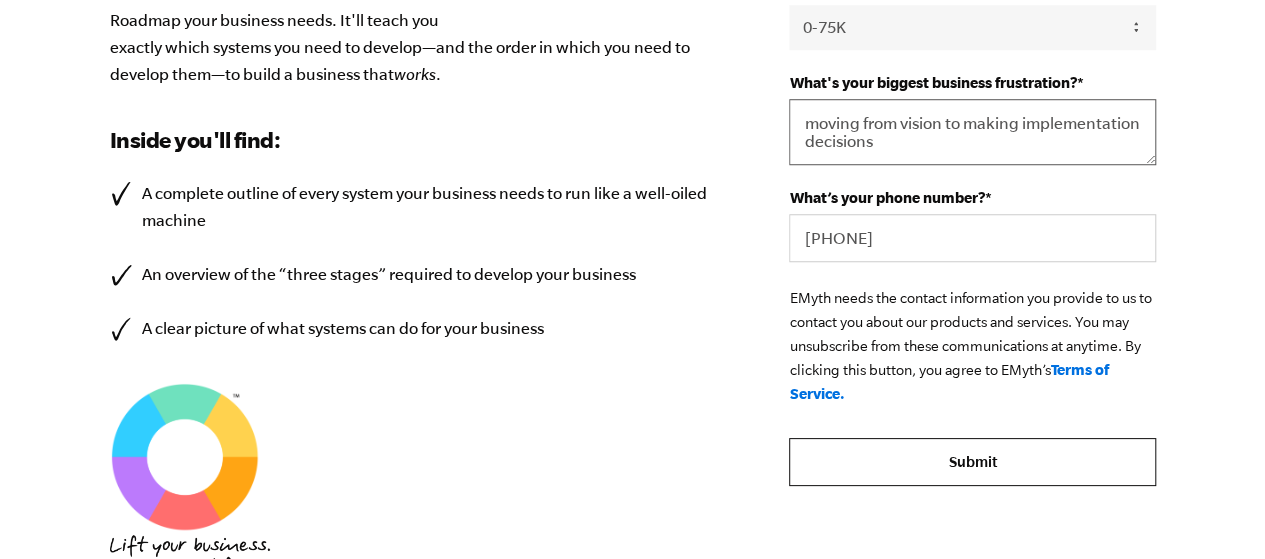 type on "moving from vision to making implementation decisions" 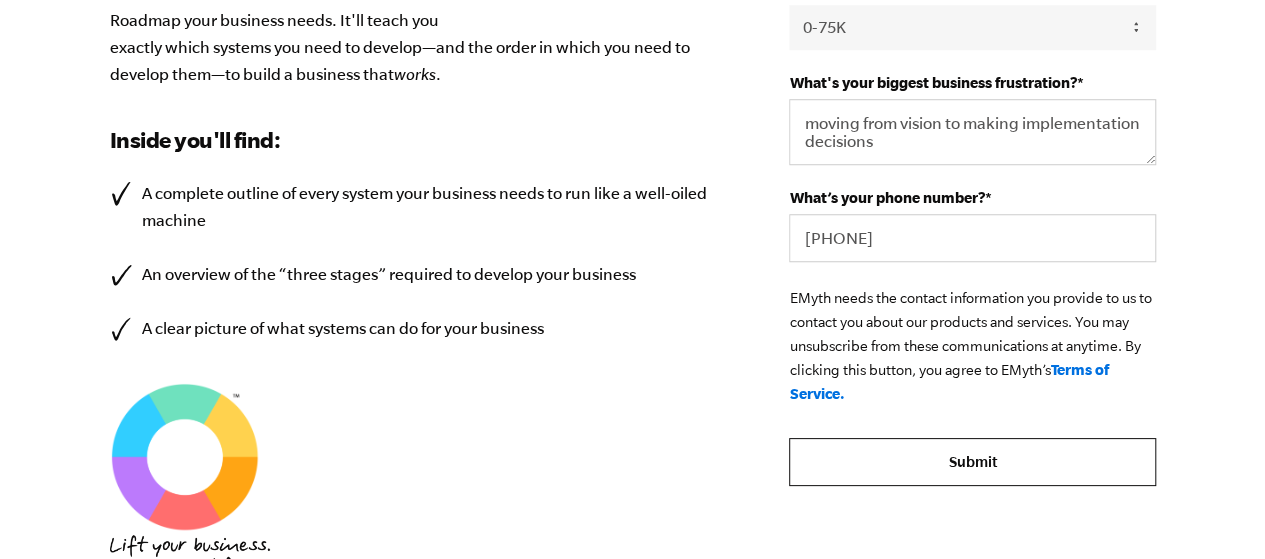 click on "Submit" at bounding box center (972, 462) 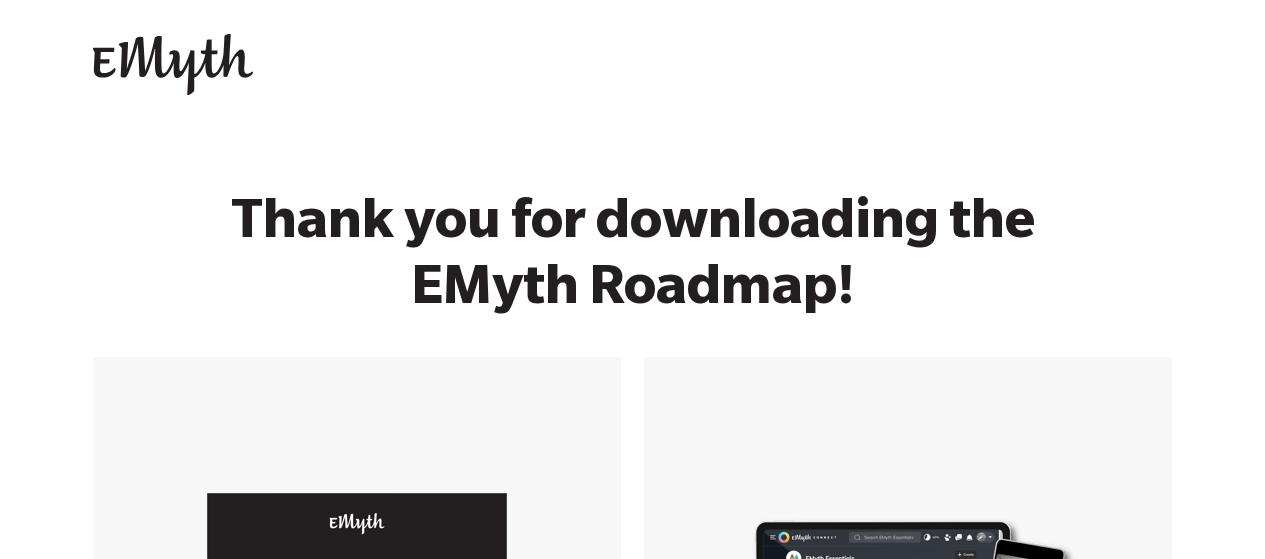 scroll, scrollTop: 0, scrollLeft: 0, axis: both 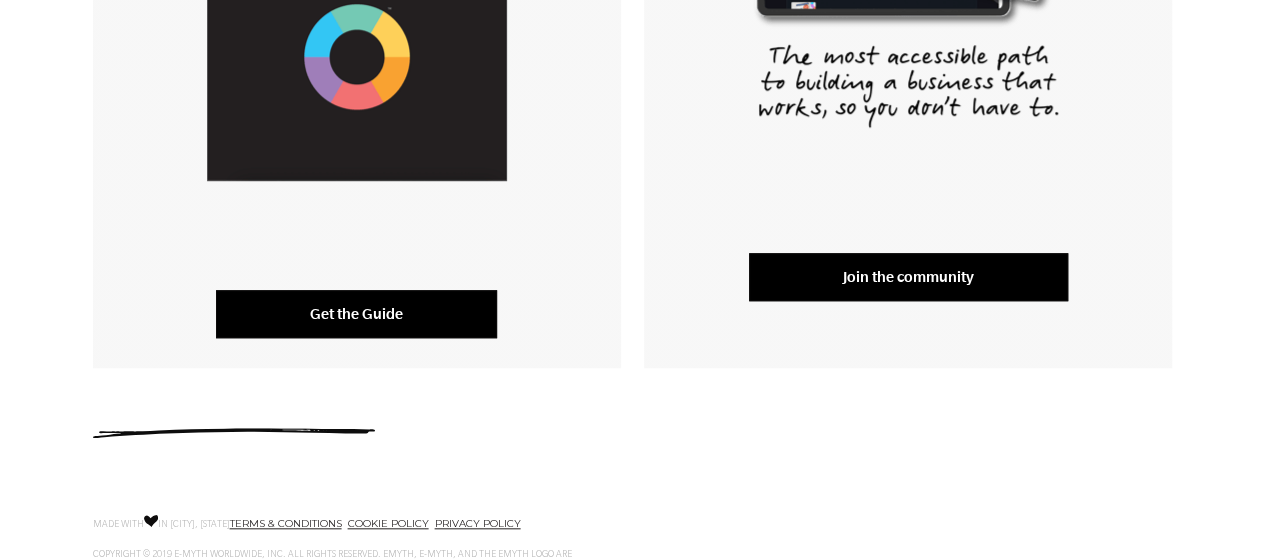 click on "Get the Guide" at bounding box center (356, 314) 